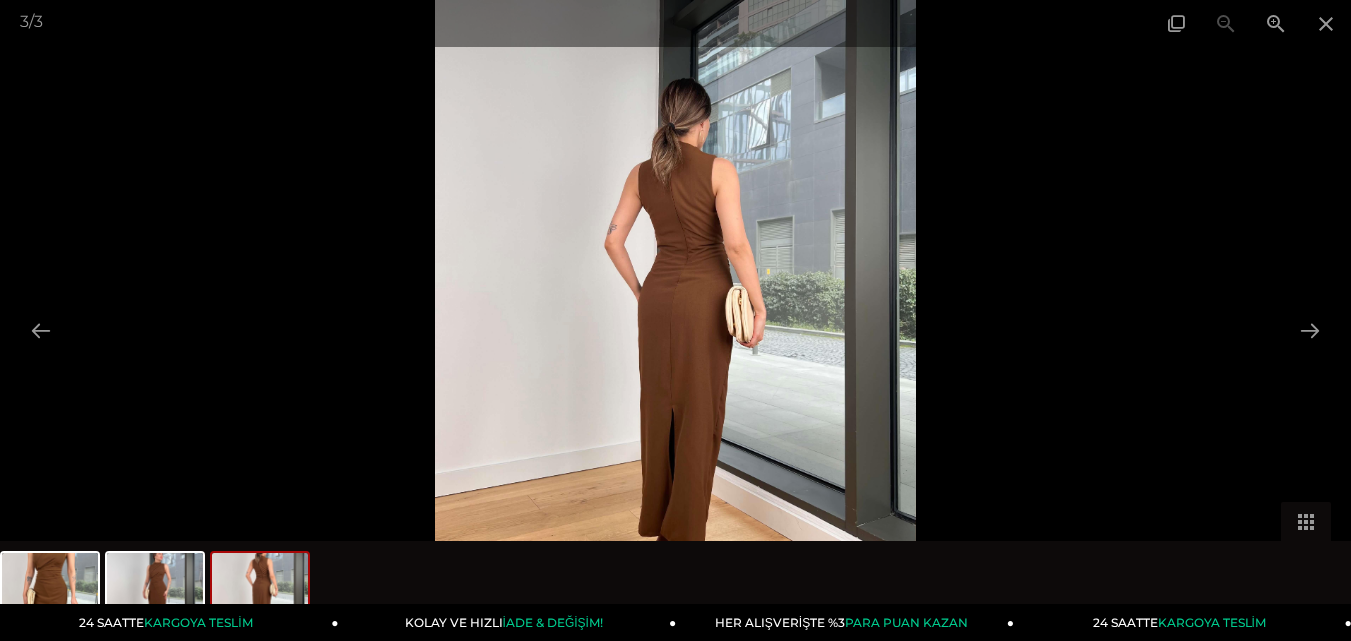 scroll, scrollTop: 0, scrollLeft: 0, axis: both 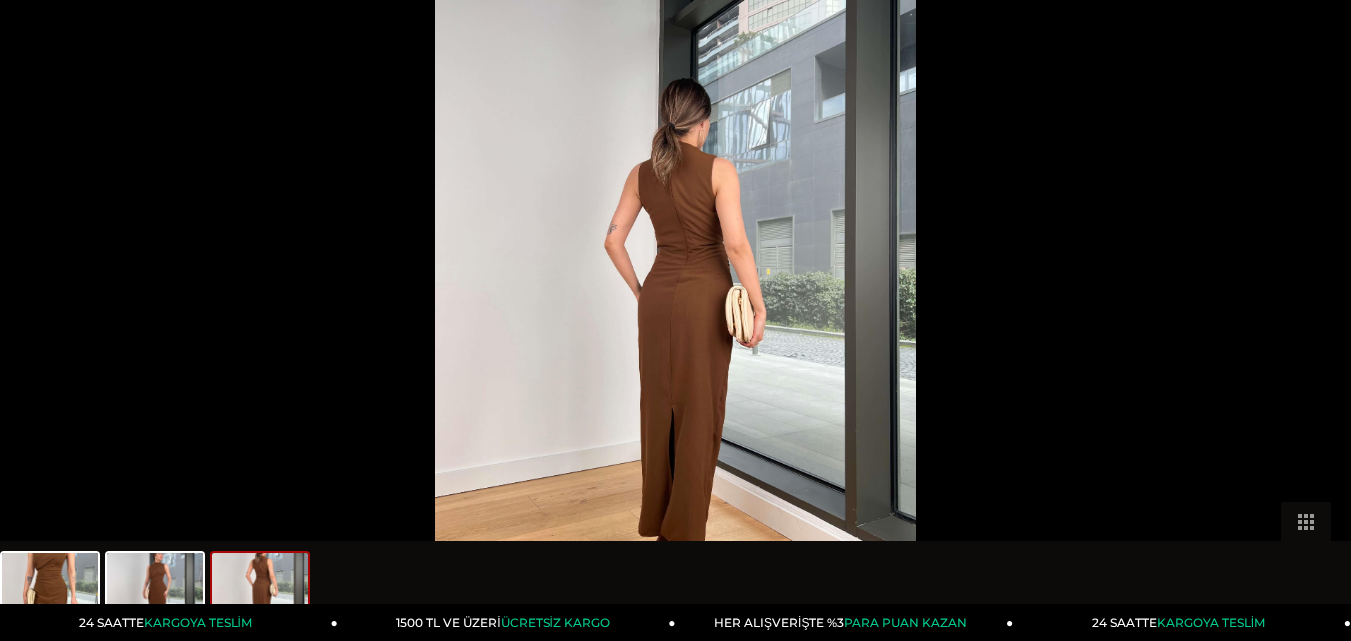 click at bounding box center (1320, 330) 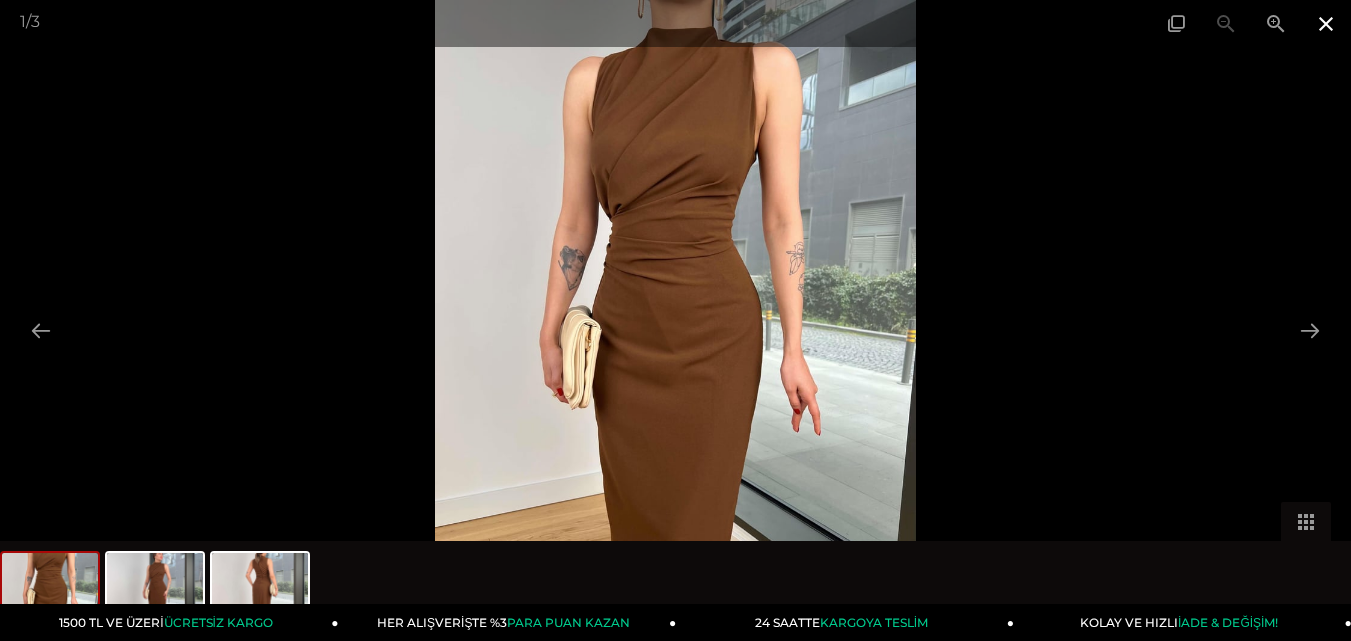 click at bounding box center (1326, 23) 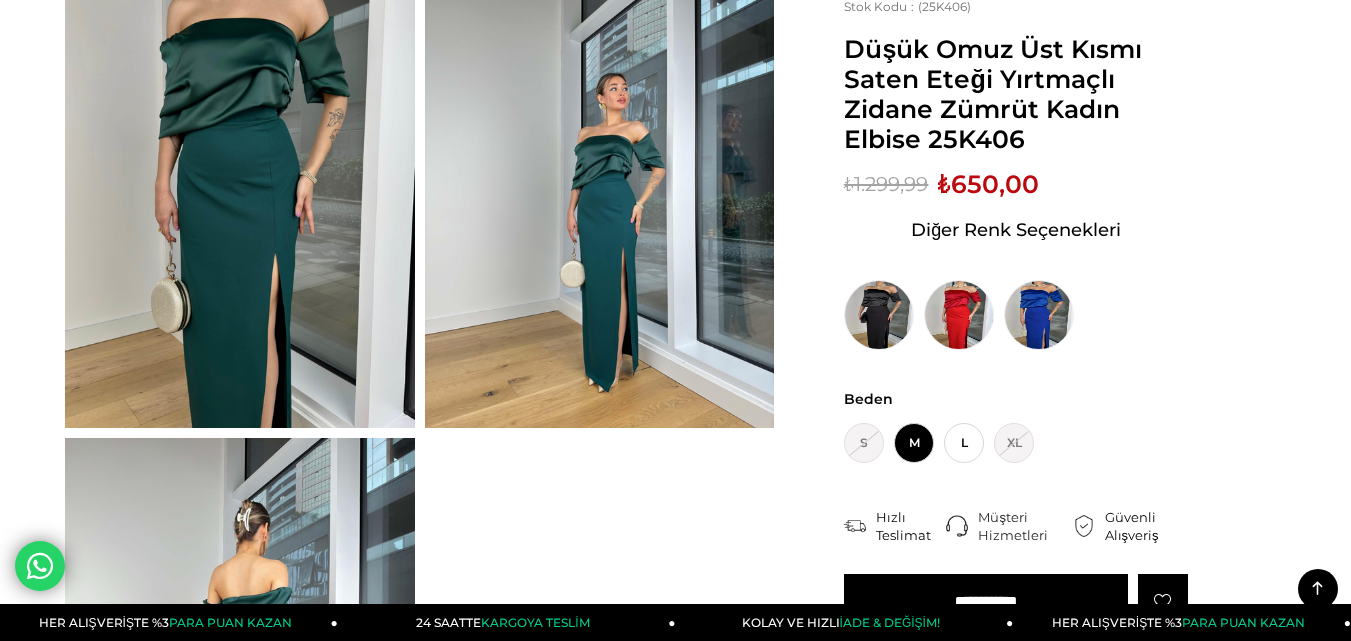 scroll, scrollTop: 600, scrollLeft: 0, axis: vertical 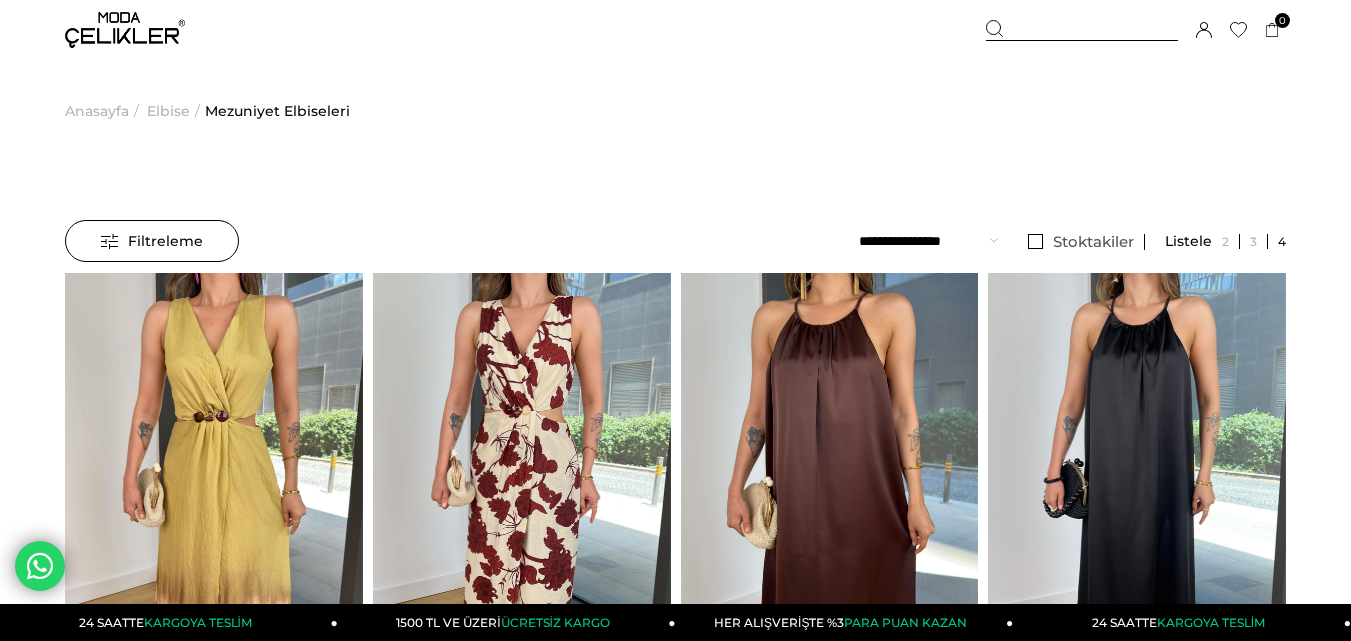 click on "Filtreleme" at bounding box center [152, 241] 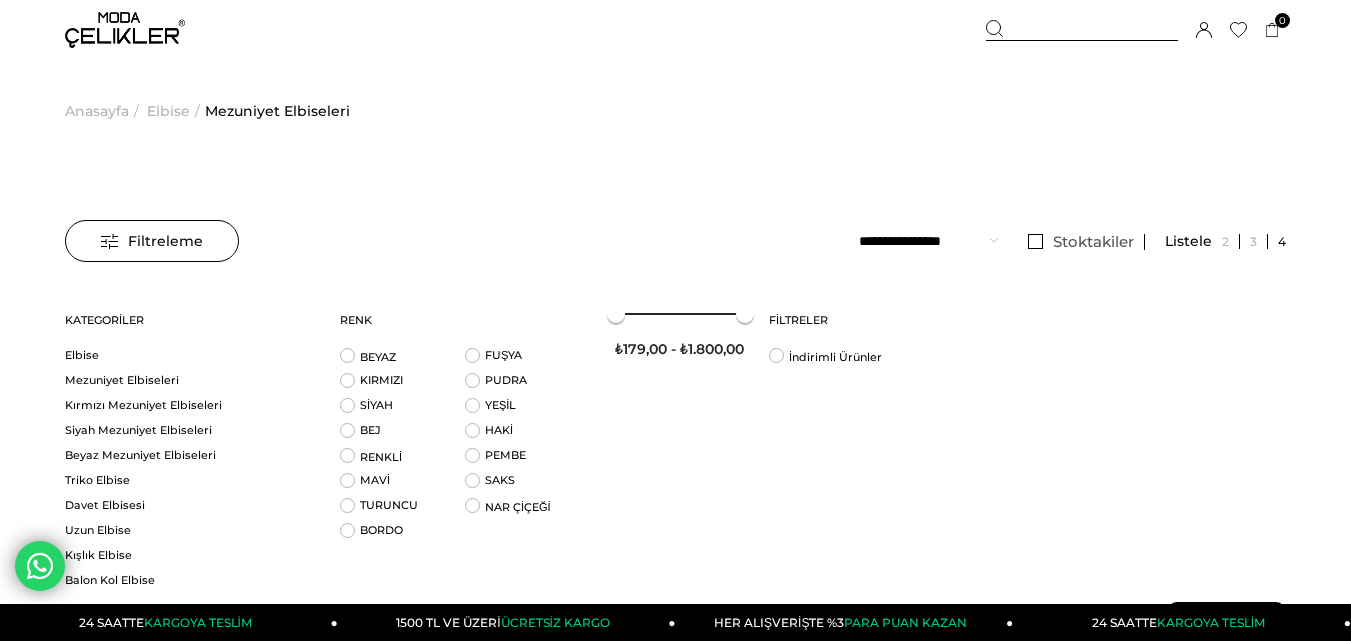 click on "Filtreleme" at bounding box center (152, 241) 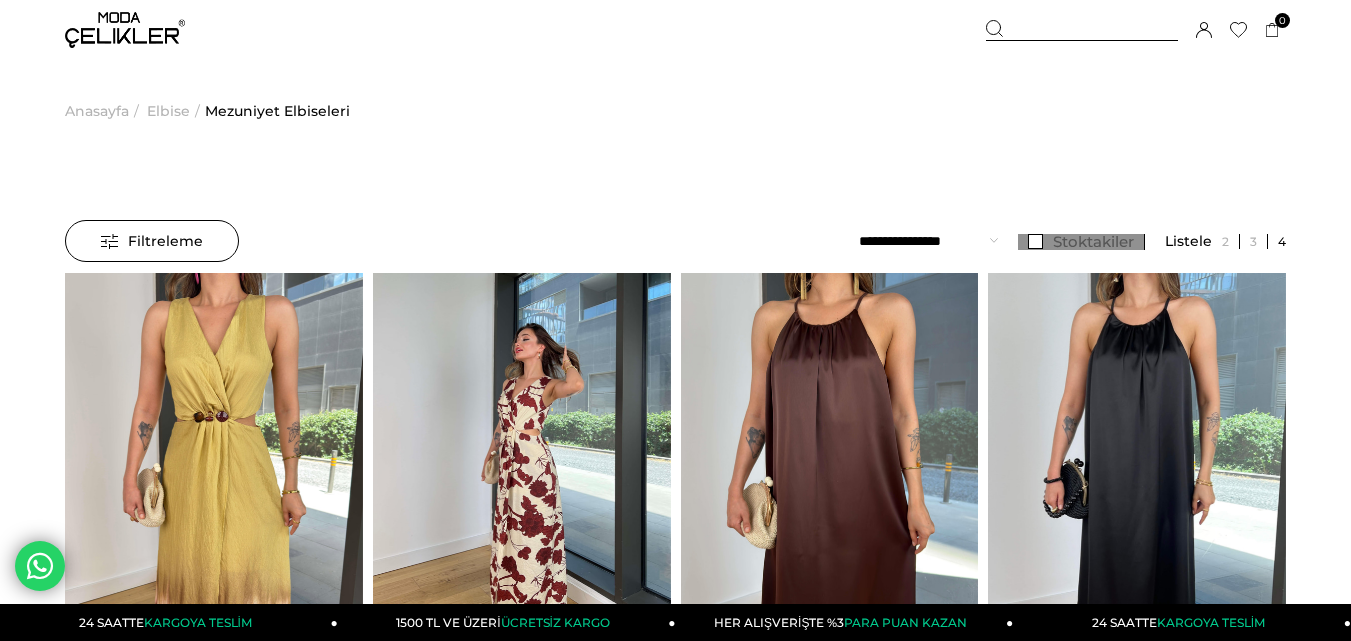 click on "Stoktakiler" at bounding box center [1081, 242] 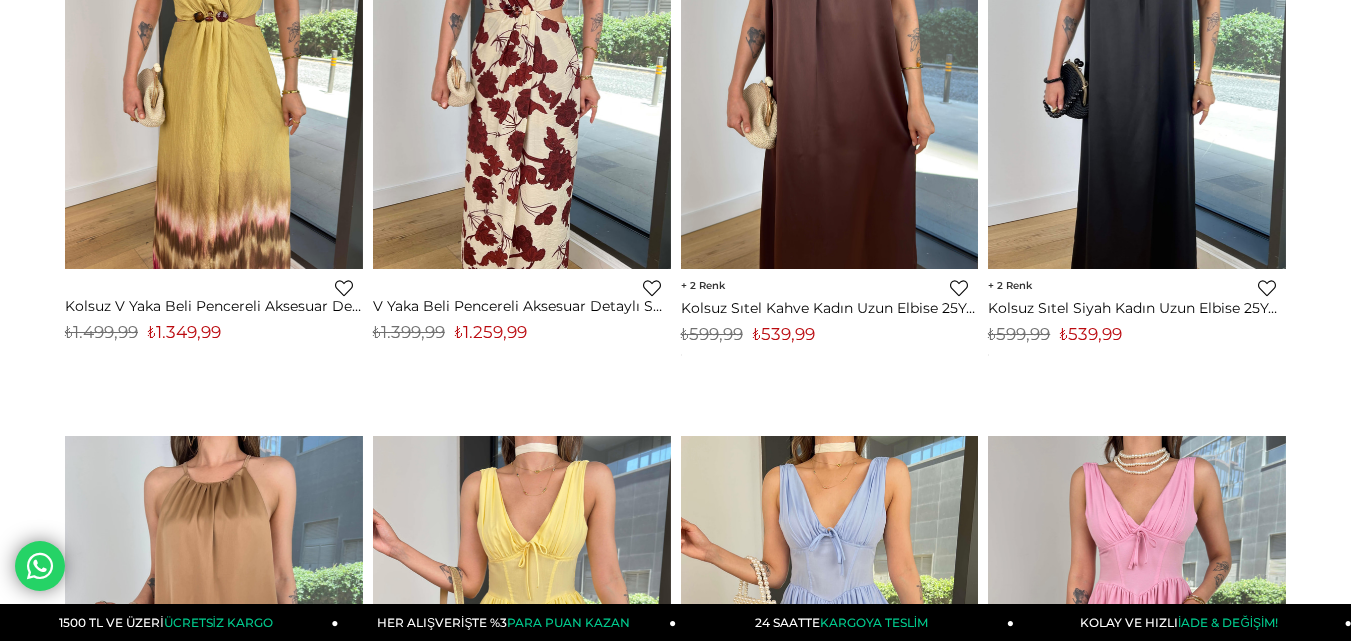 scroll, scrollTop: 0, scrollLeft: 0, axis: both 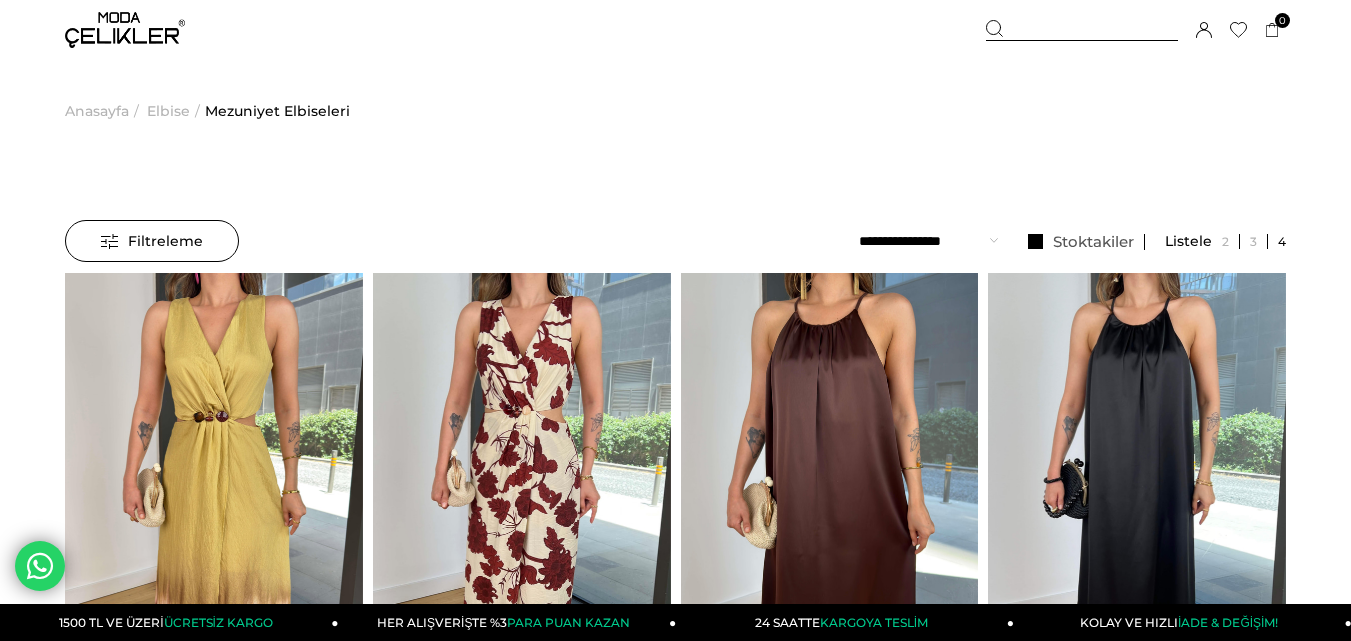 click on "Filtreleme" at bounding box center (152, 241) 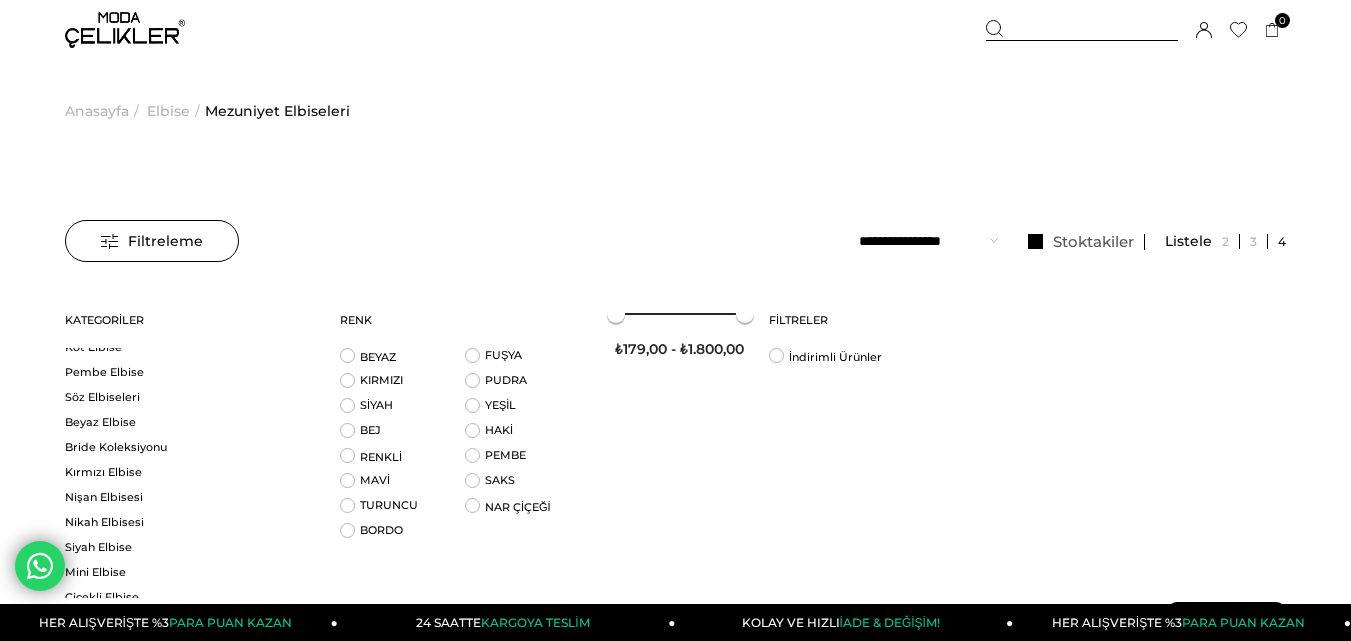 scroll, scrollTop: 1200, scrollLeft: 0, axis: vertical 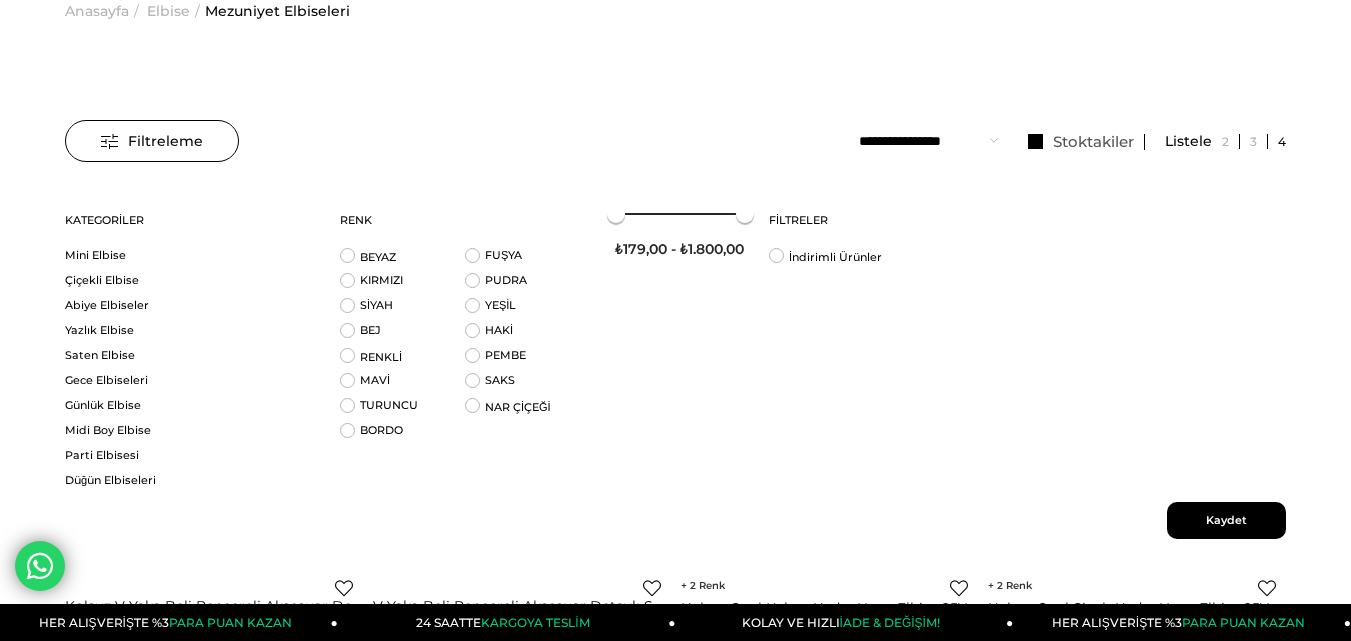 click on "Filtreleme" at bounding box center (152, 141) 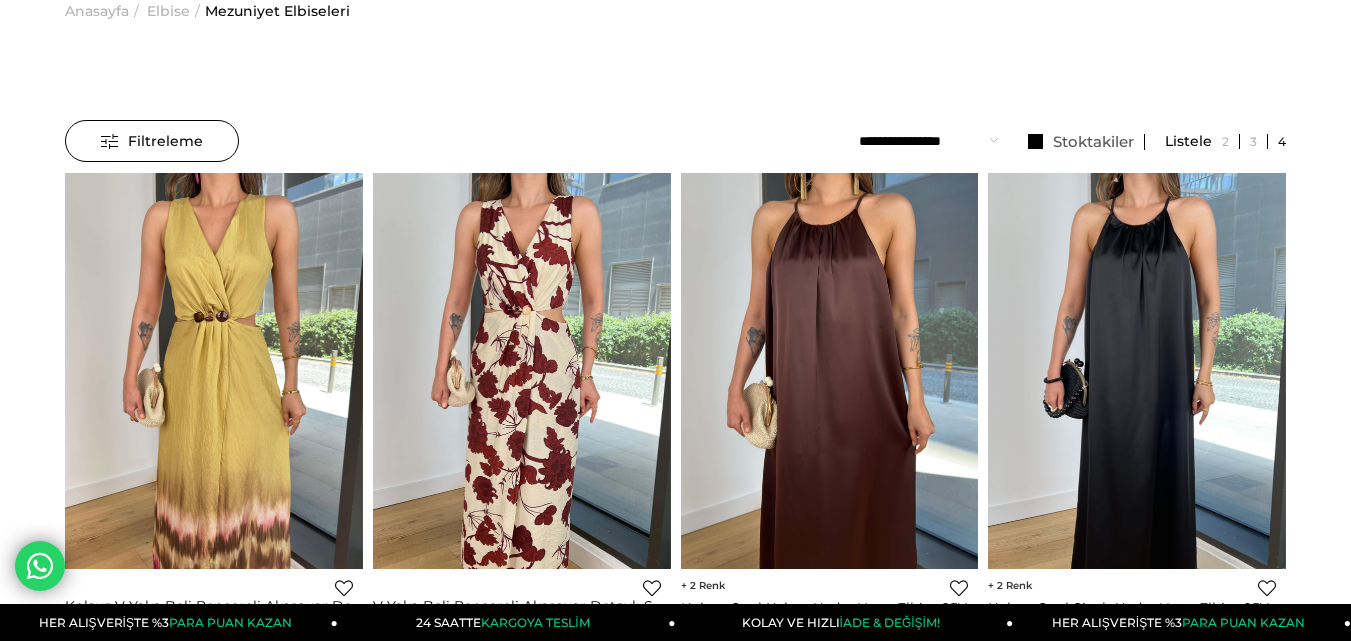 click on "Menü
Üye Girişi
Üye Ol
Hesabım
Çıkış Yap
Sepetim
Favorilerim
Yardım
Sepetim
0
Ürün
Sepetinizde ürün bulunmamaktadır.
Genel Toplam :
Sepetim
SİPARİŞİ TAMAMLA
Üye Girişi
Üye Ol
Google İle Bağlan
Anasayfa
***" at bounding box center [675, 5870] 